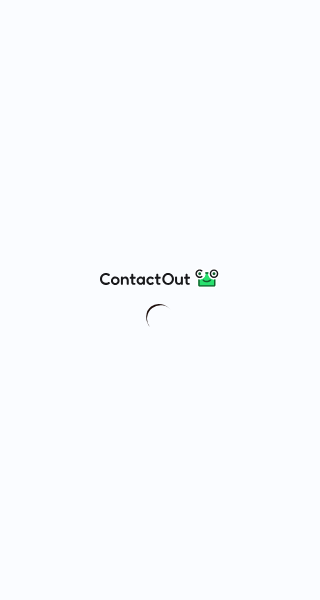 scroll, scrollTop: 0, scrollLeft: 0, axis: both 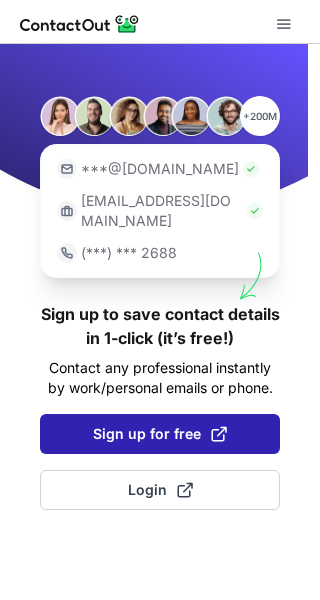 click on "Sign up for free" at bounding box center (160, 434) 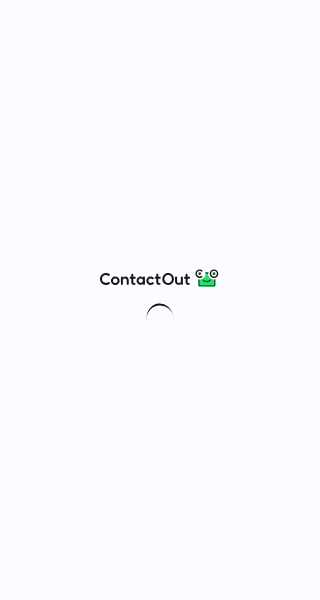 scroll, scrollTop: 0, scrollLeft: 0, axis: both 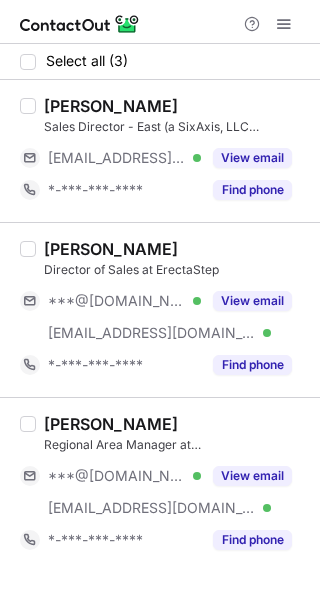 click on "Larry F." at bounding box center [111, 106] 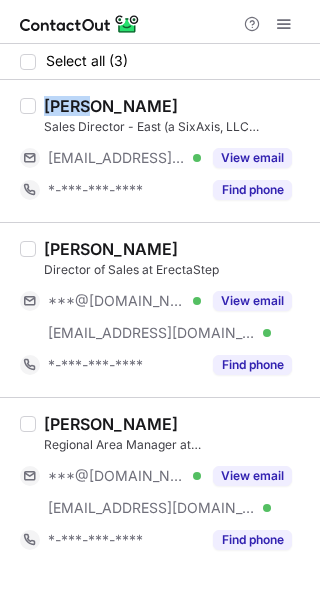 click on "Larry F." at bounding box center [111, 106] 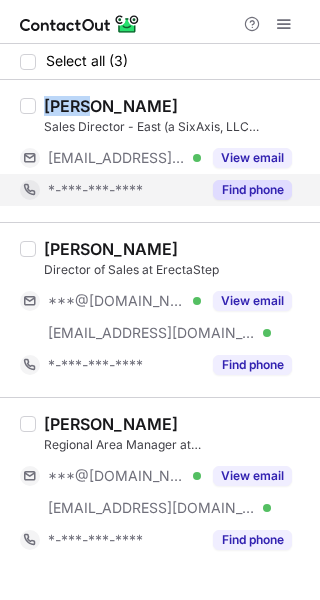 click on "Find phone" at bounding box center (252, 190) 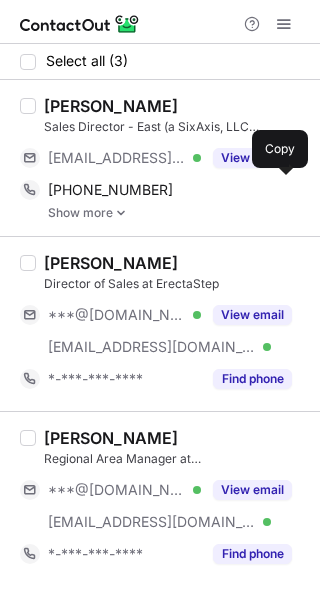 click on "+16082350429" at bounding box center [170, 190] 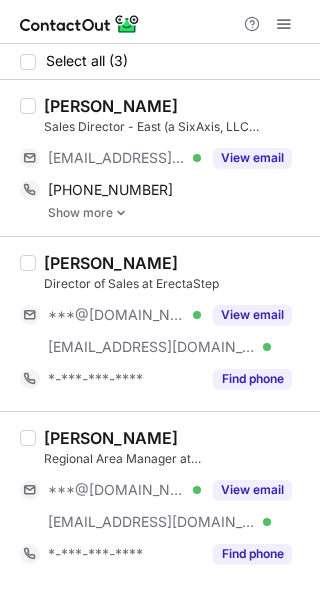 click on "Victor Tracy" at bounding box center [111, 263] 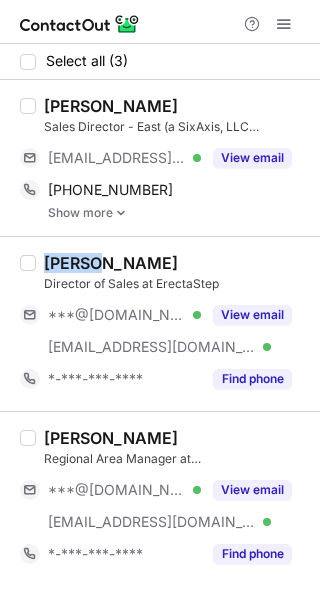 click on "Victor Tracy" at bounding box center (111, 263) 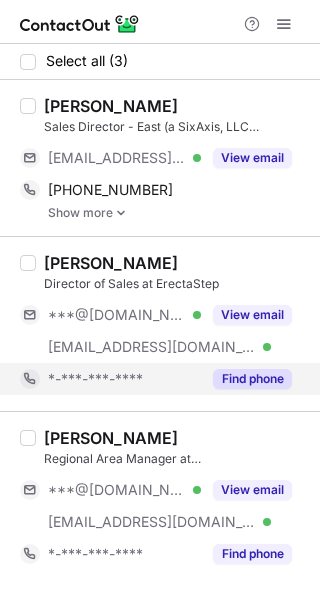 click on "*-***-***-****" at bounding box center [124, 379] 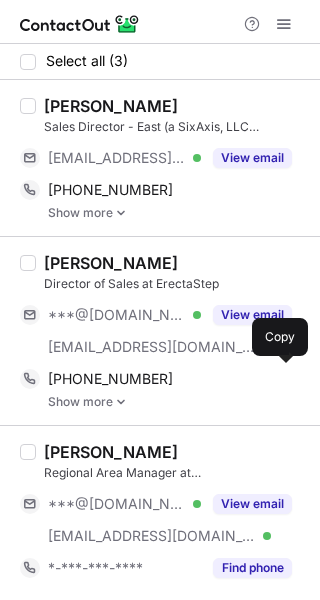 click on "+18018149675" at bounding box center [170, 379] 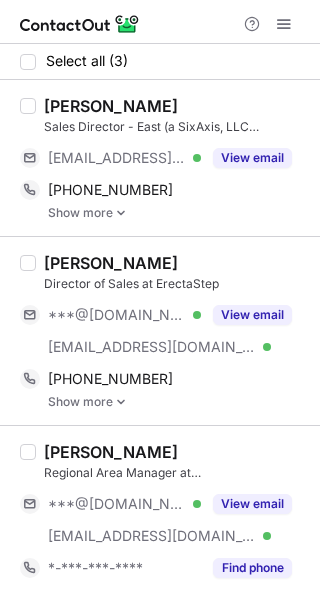 click on "Brian LaFuente" at bounding box center [111, 452] 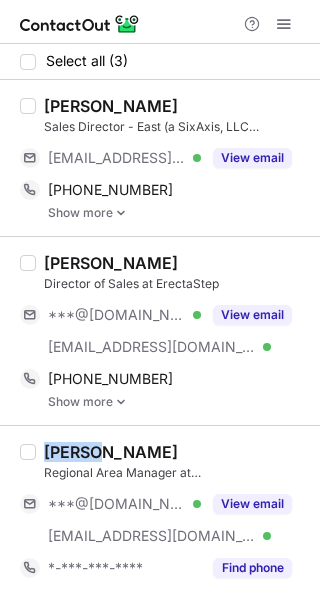click on "Brian LaFuente" at bounding box center [111, 452] 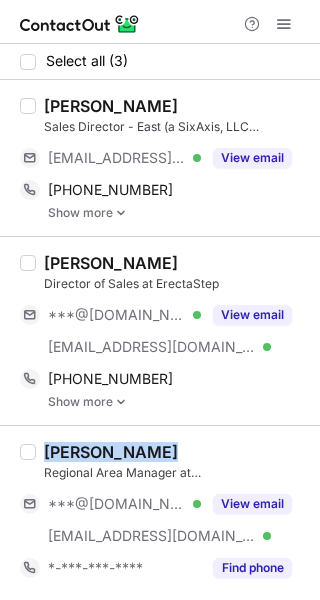 click on "Brian LaFuente" at bounding box center [111, 452] 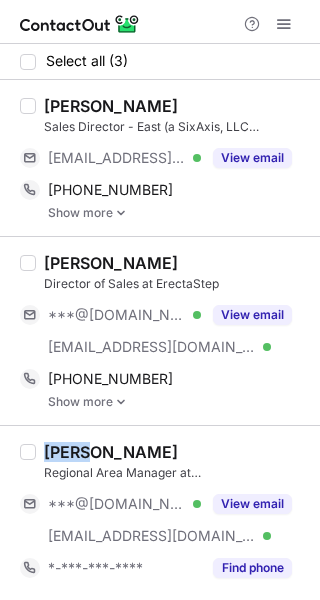 click on "Brian LaFuente" at bounding box center [111, 452] 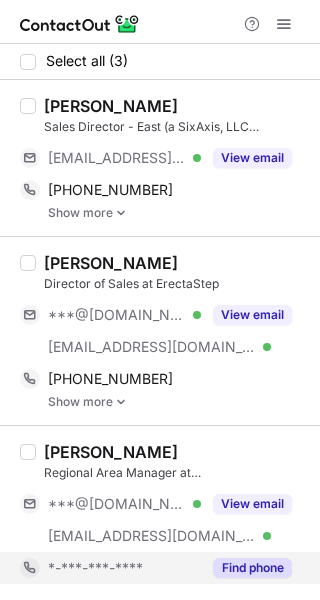 click on "Find phone" at bounding box center [246, 568] 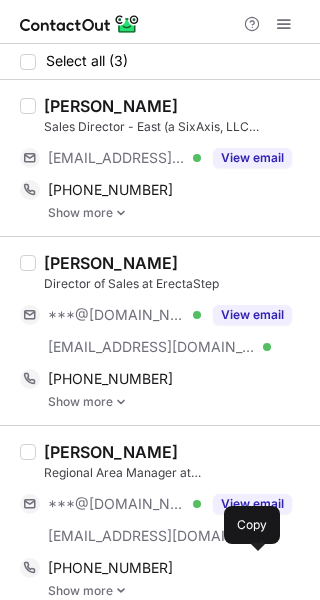 click on "+13132314863 Copy WhatsApp" at bounding box center (156, 568) 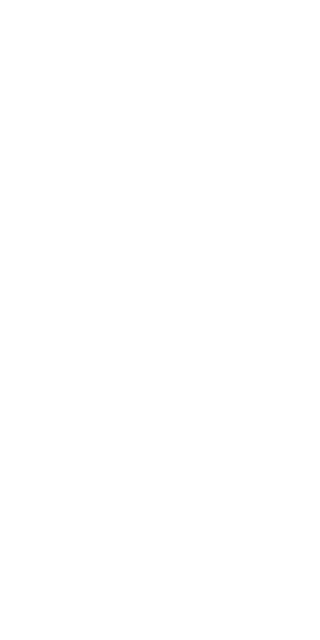 scroll, scrollTop: 0, scrollLeft: 0, axis: both 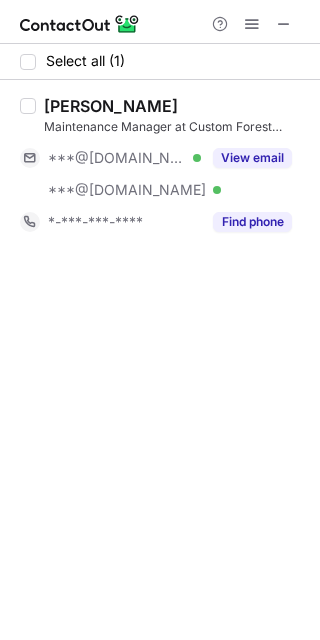 click on "James Ruth" at bounding box center (111, 106) 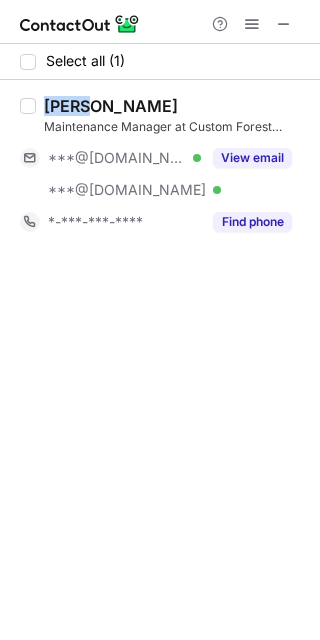 click on "James Ruth" at bounding box center (111, 106) 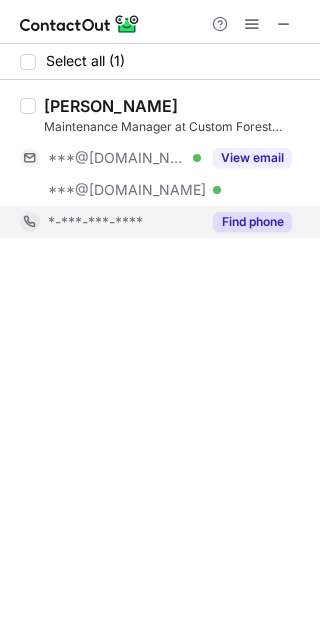 click on "*-***-***-****" at bounding box center [95, 222] 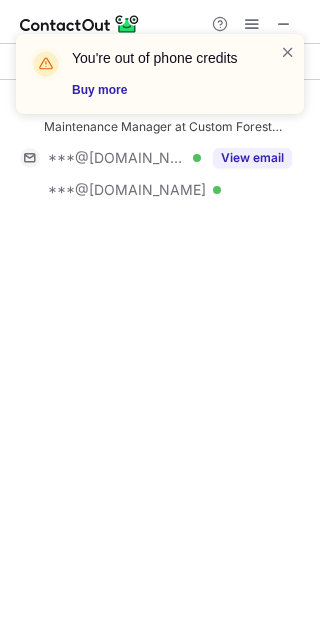 click at bounding box center [288, 52] 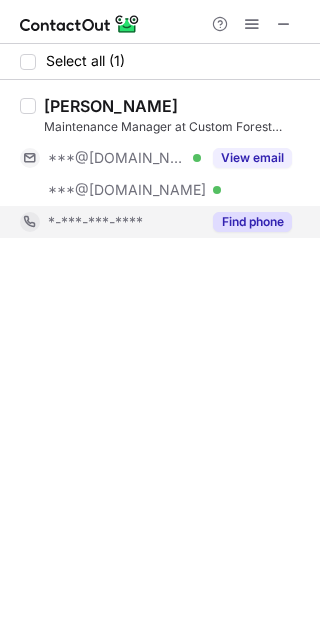 click on "*-***-***-****" at bounding box center [95, 222] 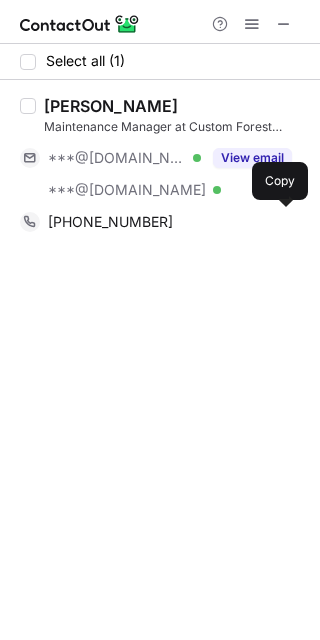 click on "+18435712736" at bounding box center [110, 222] 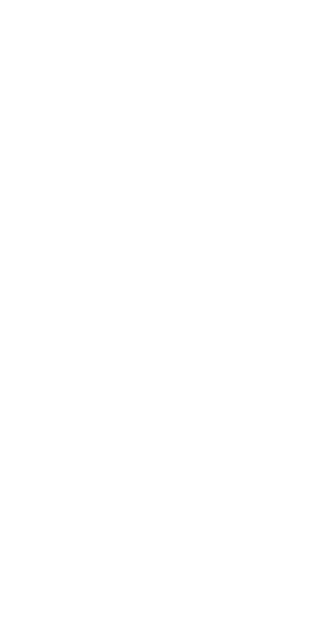scroll, scrollTop: 0, scrollLeft: 0, axis: both 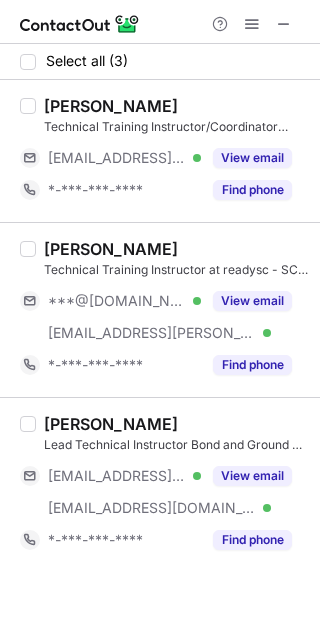 click on "[PERSON_NAME]" at bounding box center [111, 106] 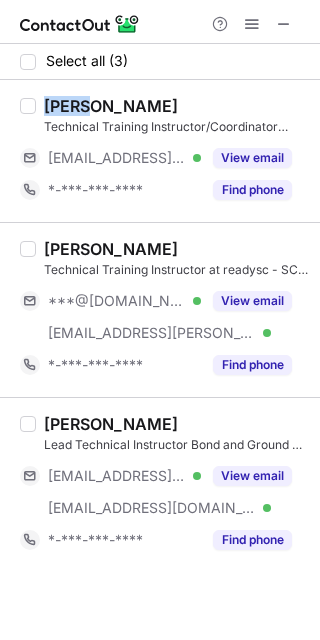 click on "[PERSON_NAME]" at bounding box center (111, 106) 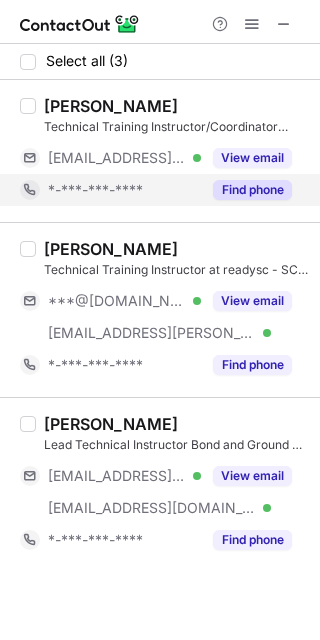 click on "*-***-***-****" at bounding box center [110, 190] 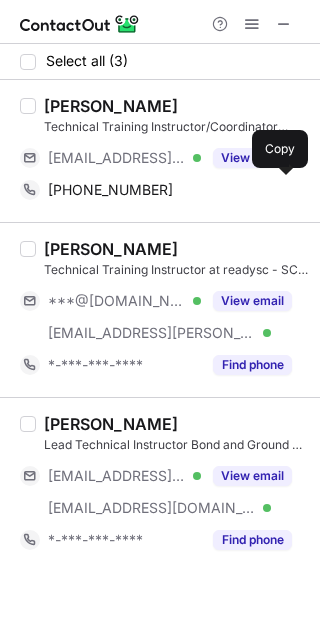 click on "+17862954691 Copy" at bounding box center [156, 190] 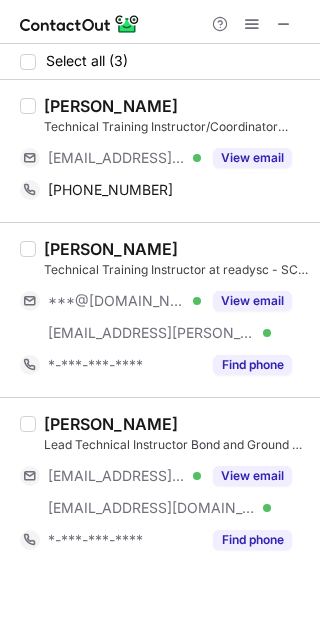 click on "Thomas McRae Technical Training Instructor at readysc - SC Technical College System ***@aol.com Verified ***@otis.com Verified View email *-***-***-**** Find phone" at bounding box center [160, 309] 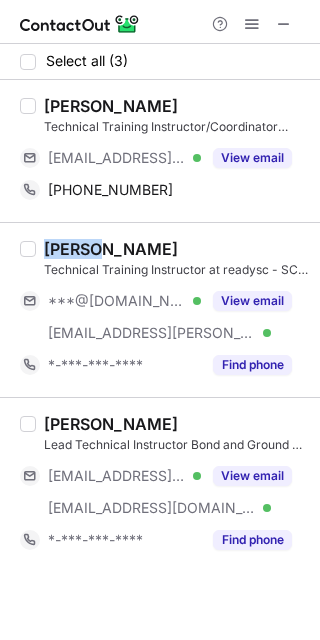 click on "Thomas McRae Technical Training Instructor at readysc - SC Technical College System ***@aol.com Verified ***@otis.com Verified View email *-***-***-**** Find phone" at bounding box center (160, 309) 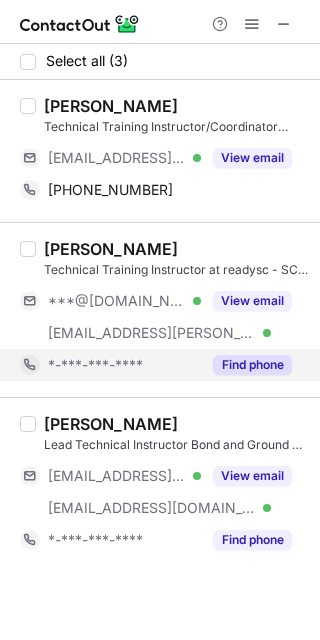 click on "*-***-***-****" at bounding box center [124, 365] 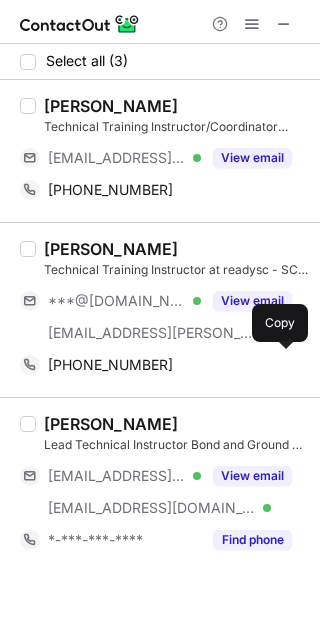click on "+13474418406" at bounding box center (170, 365) 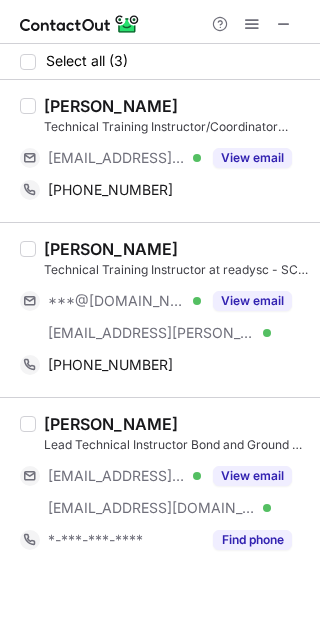 click on "Andrew Fox" at bounding box center (111, 424) 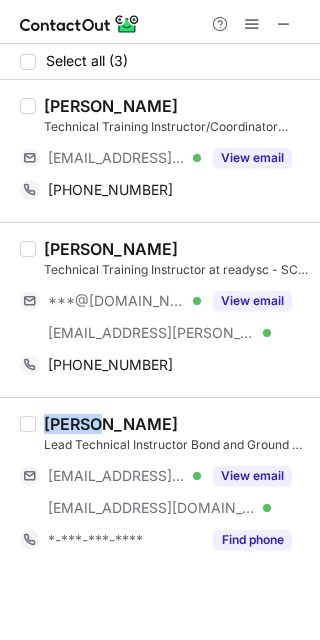click on "Andrew Fox" at bounding box center [111, 424] 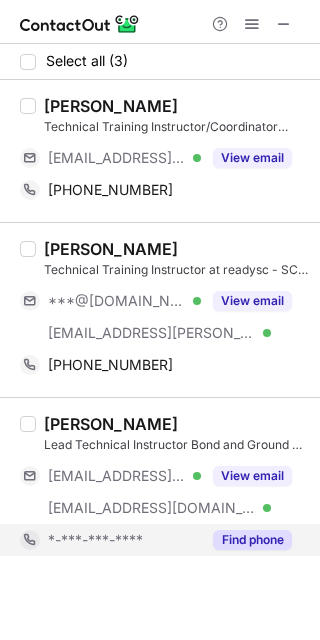 click on "*-***-***-****" at bounding box center (110, 540) 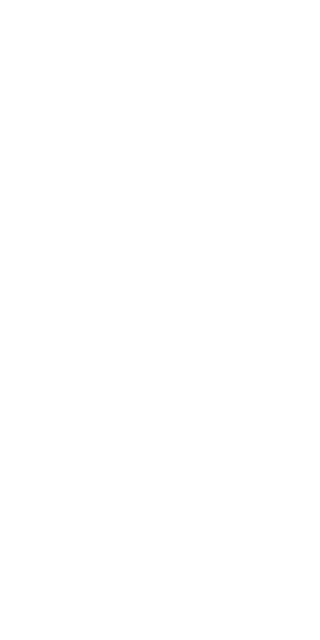 scroll, scrollTop: 0, scrollLeft: 0, axis: both 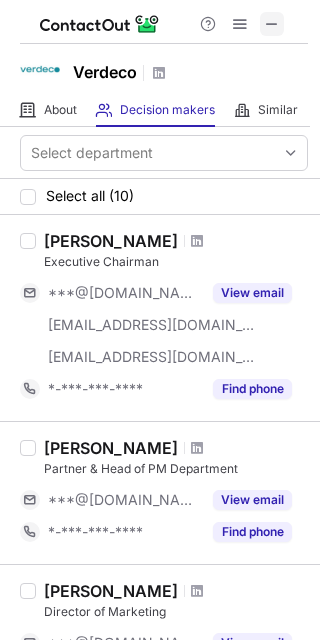 click at bounding box center [272, 24] 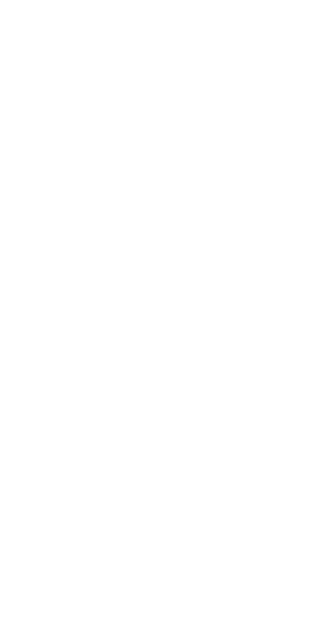 scroll, scrollTop: 0, scrollLeft: 0, axis: both 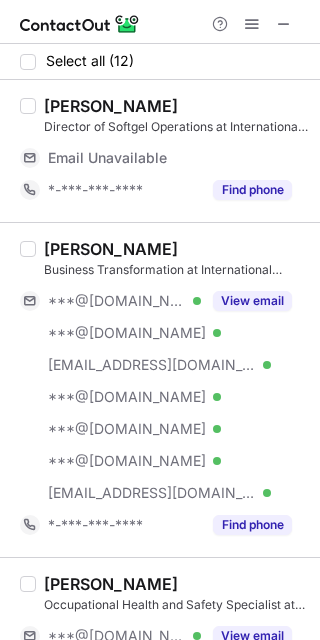 click on "[PERSON_NAME]" at bounding box center [111, 249] 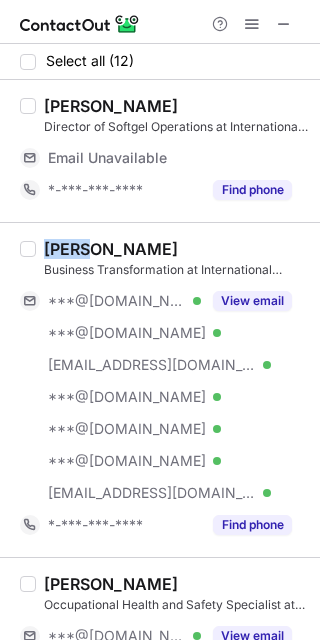 click on "[PERSON_NAME]" at bounding box center (111, 249) 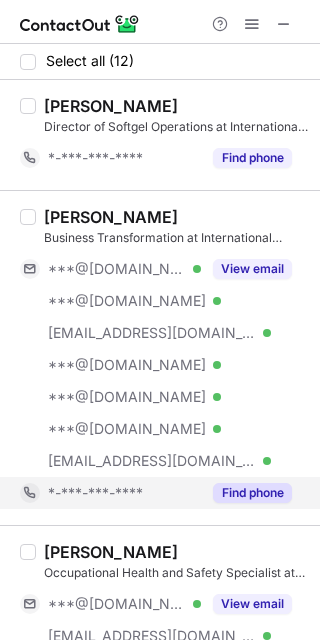 click on "*-***-***-****" at bounding box center [95, 493] 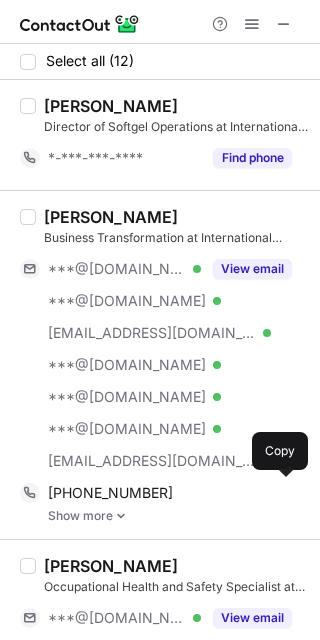 click on "+13025623872" at bounding box center [110, 493] 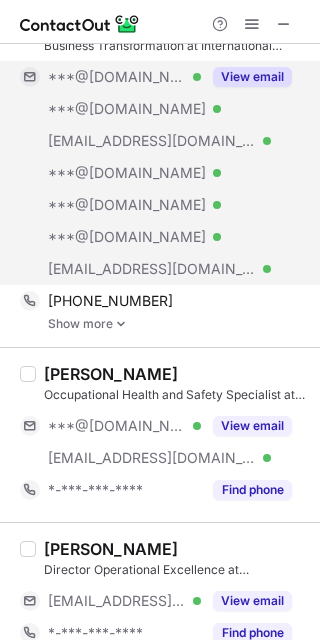 scroll, scrollTop: 210, scrollLeft: 0, axis: vertical 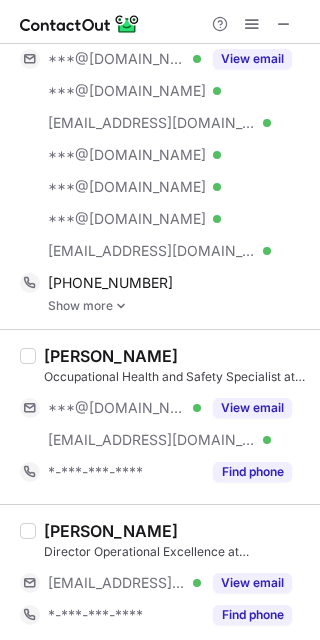 click on "[PERSON_NAME]" at bounding box center [111, 356] 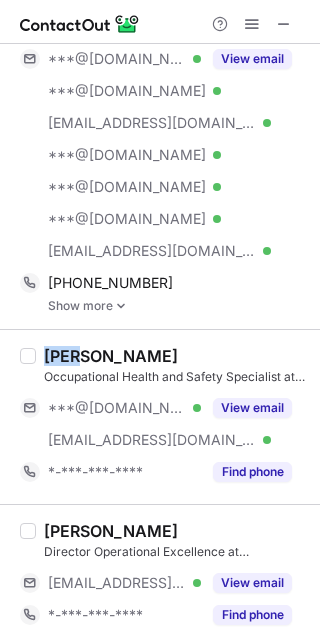click on "Drew Morris" at bounding box center (111, 356) 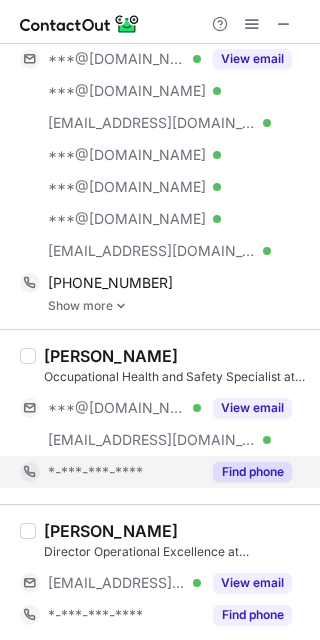 click on "*-***-***-****" at bounding box center [95, 472] 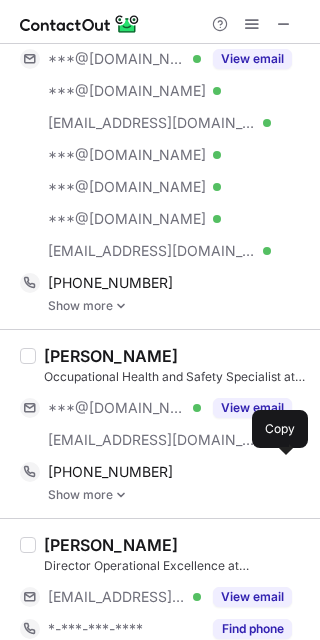 click on "+18287686248" at bounding box center [110, 472] 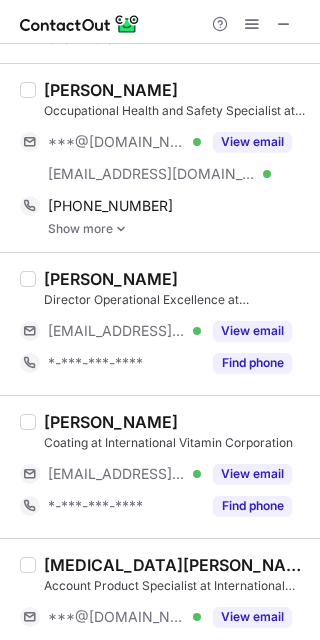 scroll, scrollTop: 489, scrollLeft: 0, axis: vertical 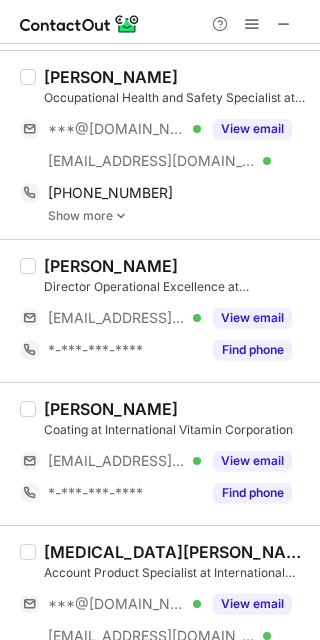 click on "[PERSON_NAME]" at bounding box center [111, 266] 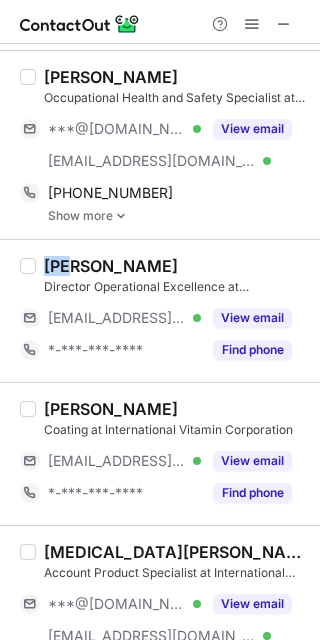 click on "[PERSON_NAME]" at bounding box center (111, 266) 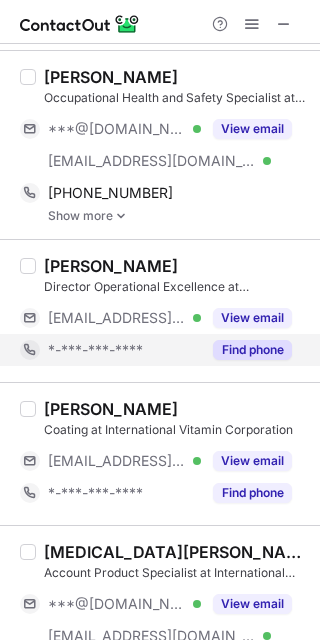 click on "*-***-***-****" at bounding box center [95, 350] 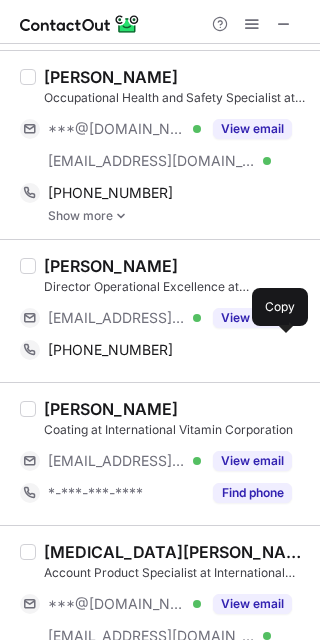 click on "+18649926681" at bounding box center (110, 350) 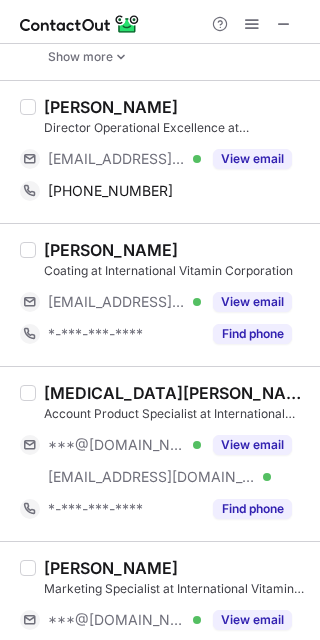 scroll, scrollTop: 649, scrollLeft: 0, axis: vertical 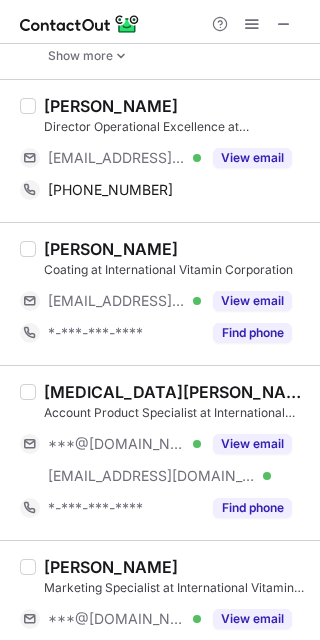 click on "[PERSON_NAME]" at bounding box center [111, 249] 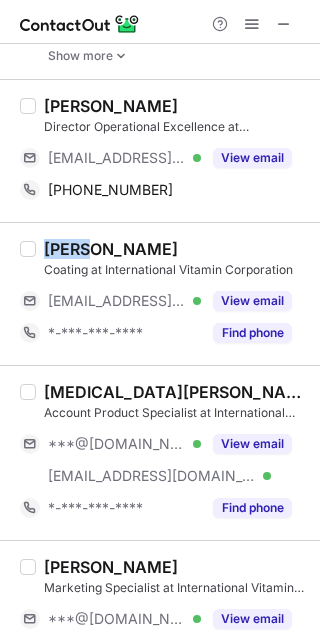 click on "[PERSON_NAME]" at bounding box center [111, 249] 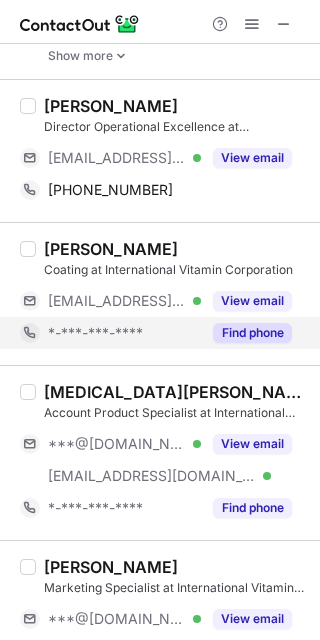 click on "*-***-***-****" at bounding box center (95, 333) 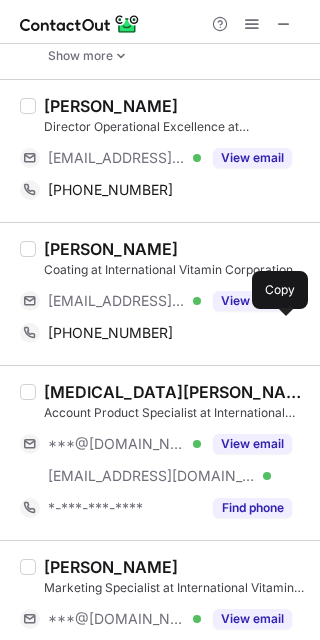 click on "+18643407255" at bounding box center (110, 333) 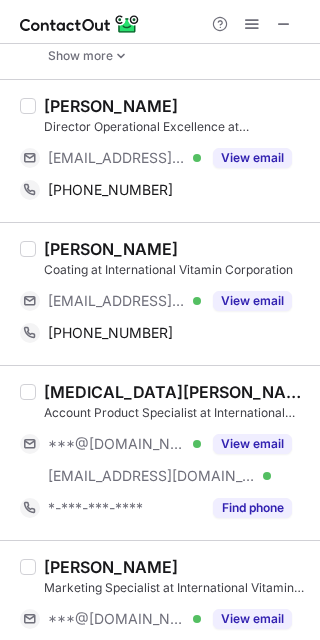 click on "[MEDICAL_DATA][PERSON_NAME]" at bounding box center [176, 392] 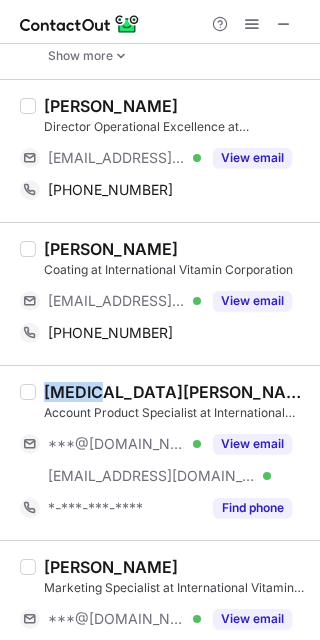 click on "[MEDICAL_DATA][PERSON_NAME]" at bounding box center [176, 392] 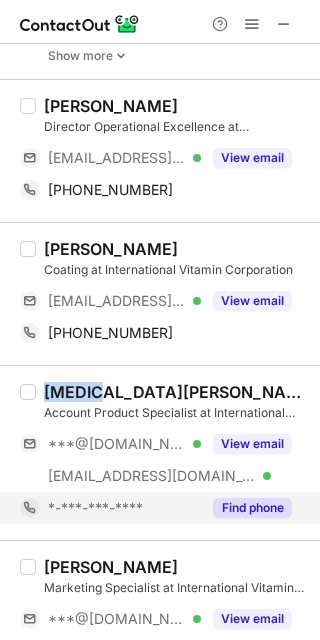 click on "Find phone" at bounding box center (252, 508) 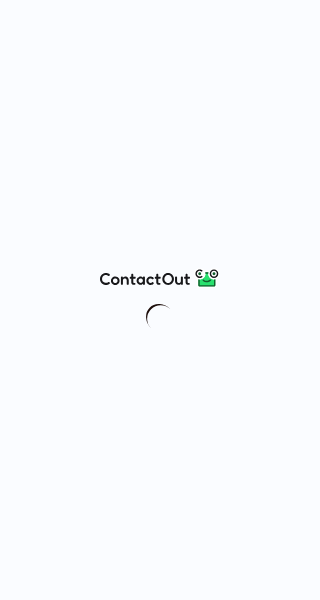 scroll, scrollTop: 0, scrollLeft: 0, axis: both 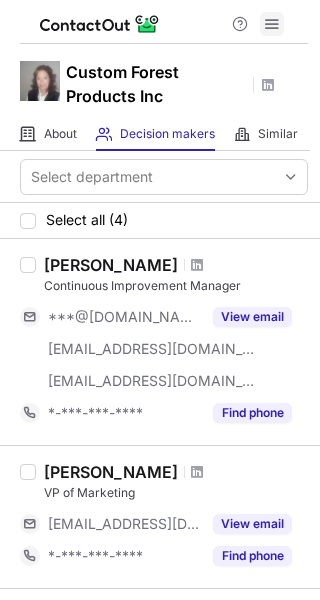 click at bounding box center [272, 24] 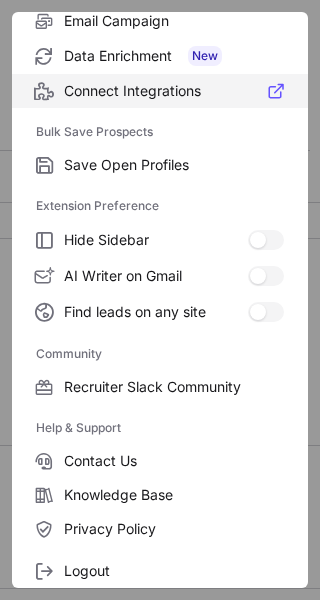 scroll, scrollTop: 306, scrollLeft: 0, axis: vertical 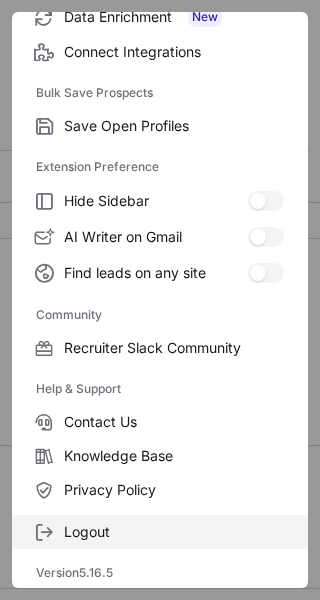 click on "Logout" at bounding box center [174, 532] 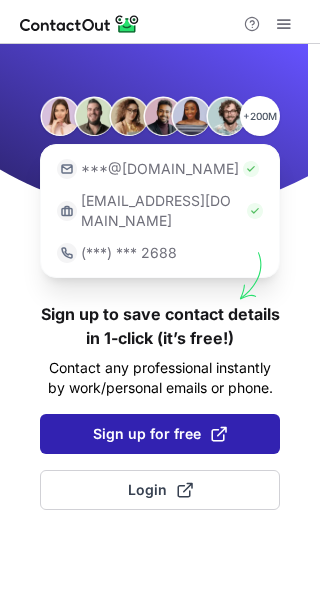 click on "Sign up for free" at bounding box center [160, 434] 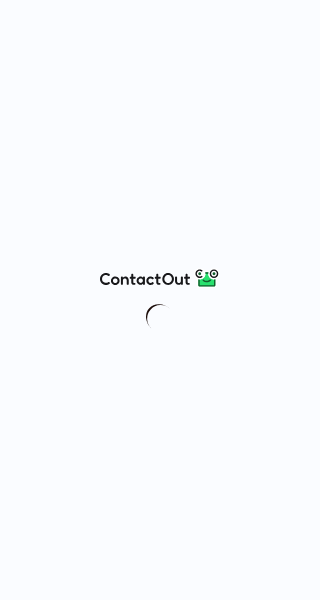 scroll, scrollTop: 0, scrollLeft: 0, axis: both 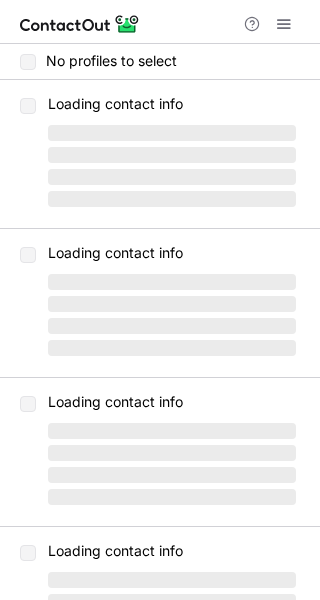 click at bounding box center [284, 24] 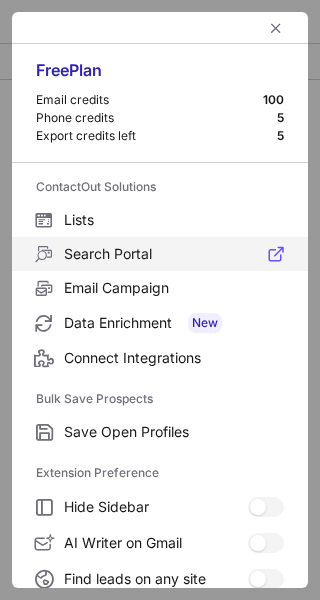 scroll, scrollTop: 232, scrollLeft: 0, axis: vertical 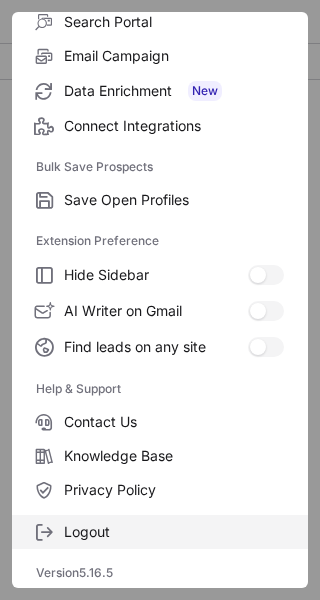 click on "Logout" at bounding box center [174, 532] 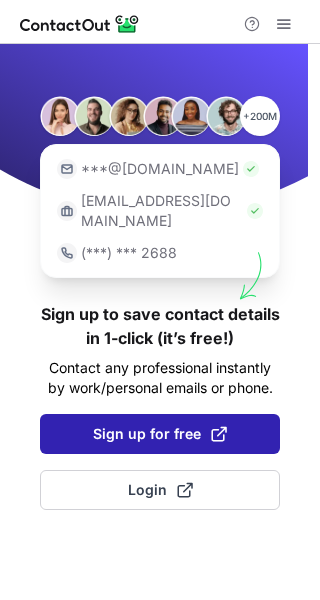 click on "Sign up for free" at bounding box center [160, 434] 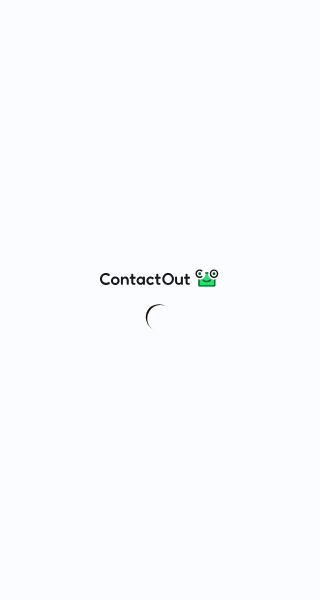 scroll, scrollTop: 0, scrollLeft: 0, axis: both 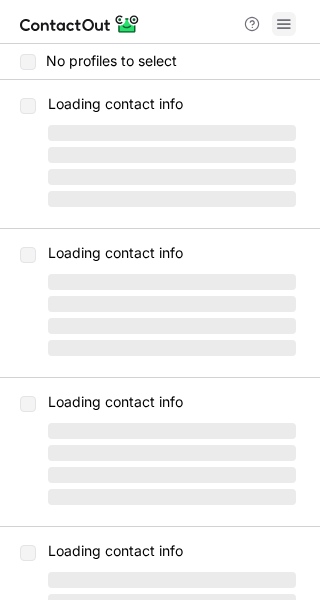 click at bounding box center [284, 24] 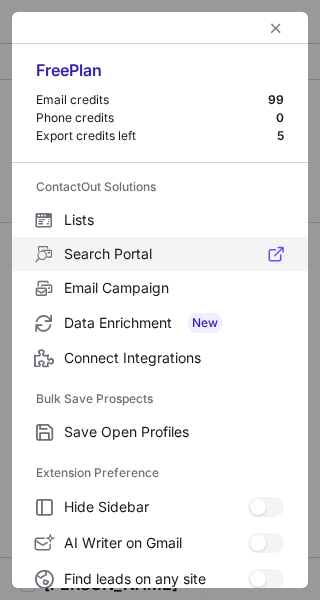 scroll, scrollTop: 232, scrollLeft: 0, axis: vertical 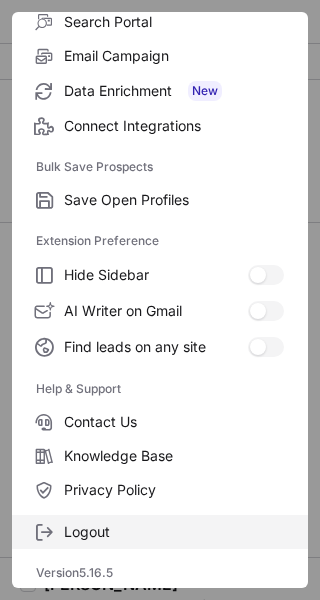 click on "Logout" at bounding box center (174, 532) 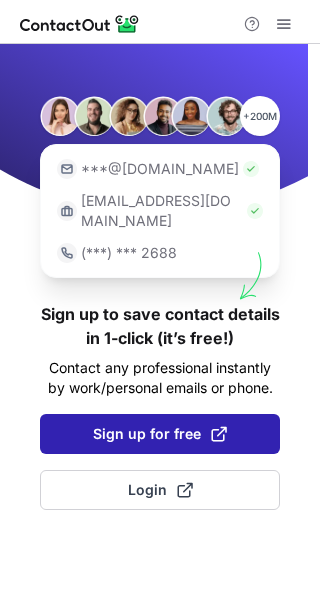 click on "Sign up for free" at bounding box center (160, 434) 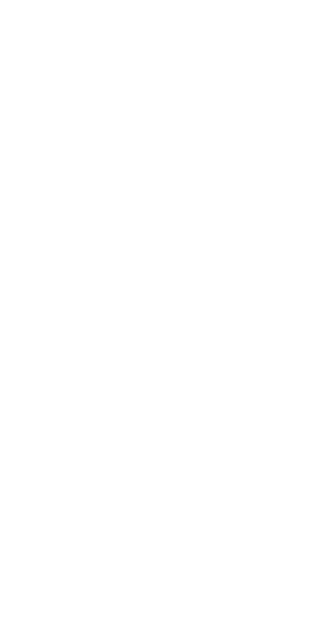 scroll, scrollTop: 0, scrollLeft: 0, axis: both 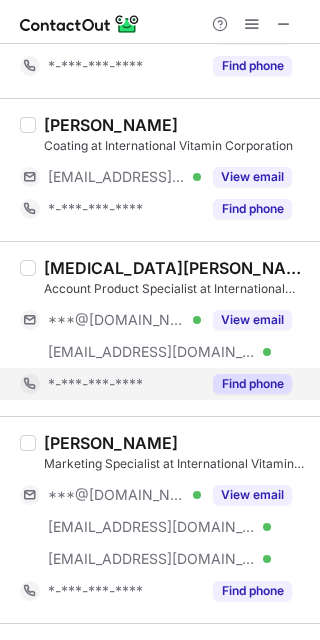 click on "*-***-***-****" at bounding box center (124, 384) 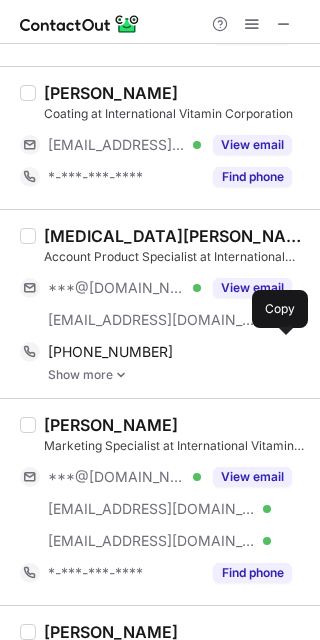 click on "[PHONE_NUMBER]" at bounding box center (170, 352) 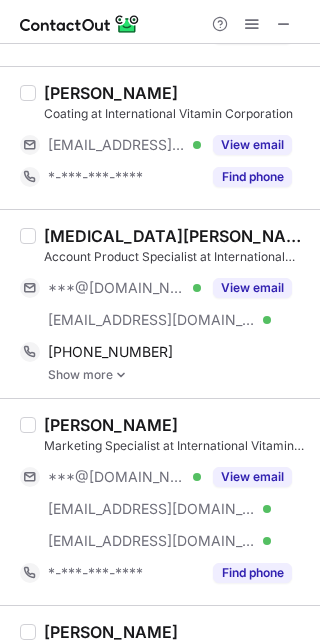 click on "[PERSON_NAME]" at bounding box center [111, 425] 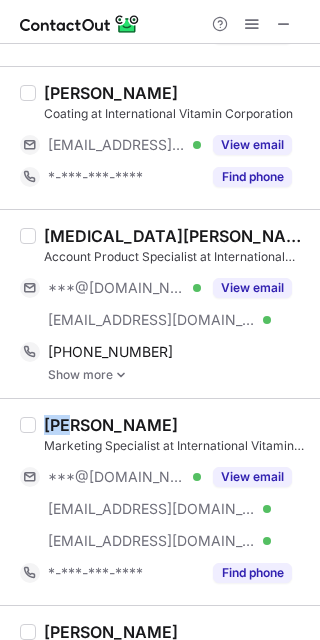 click on "[PERSON_NAME]" at bounding box center [111, 425] 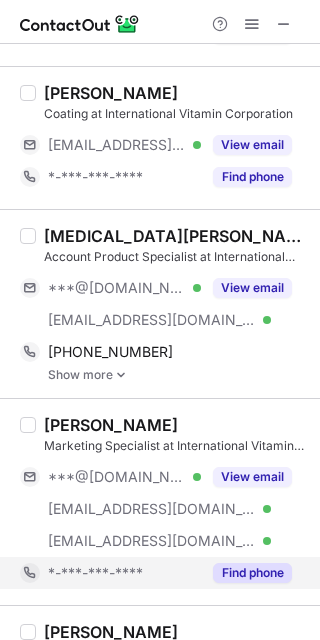 click on "*-***-***-****" at bounding box center [95, 573] 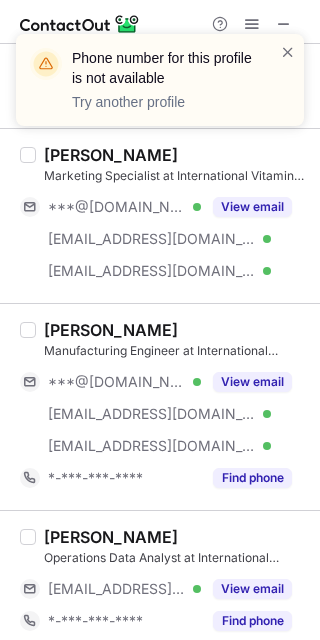 scroll, scrollTop: 1050, scrollLeft: 0, axis: vertical 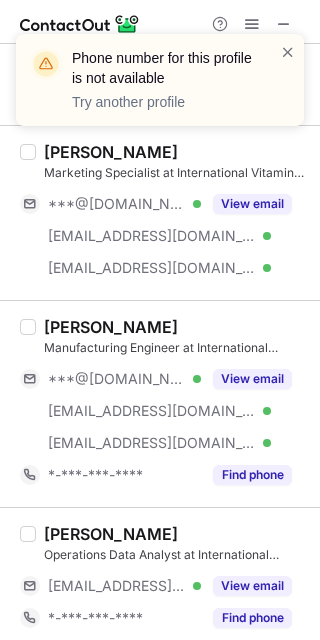 click on "[PERSON_NAME]" at bounding box center [111, 327] 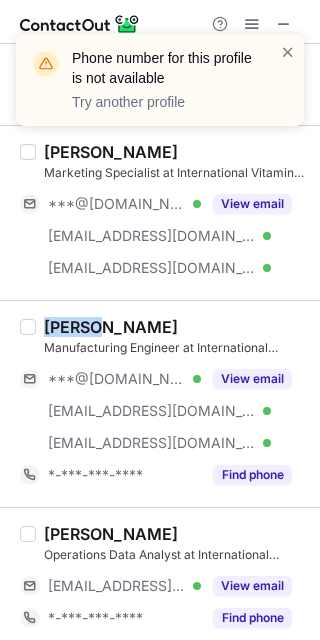 click on "[PERSON_NAME]" at bounding box center (111, 327) 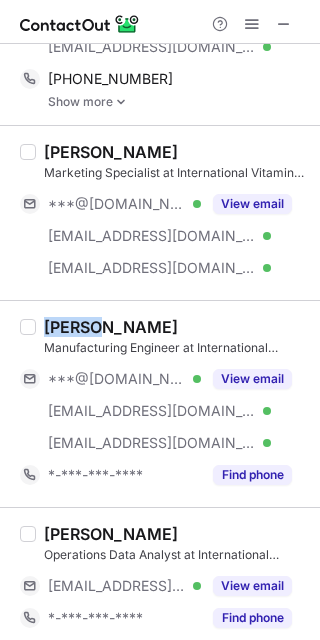 copy on "[PERSON_NAME]" 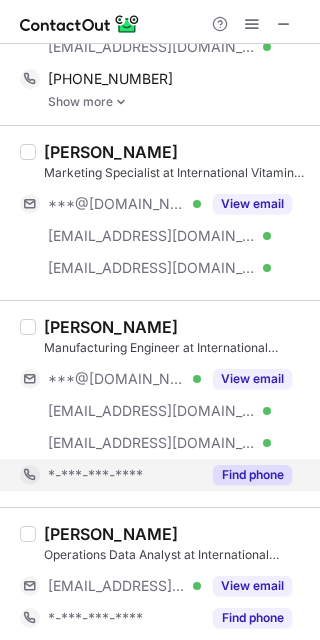 click on "*-***-***-****" at bounding box center [110, 475] 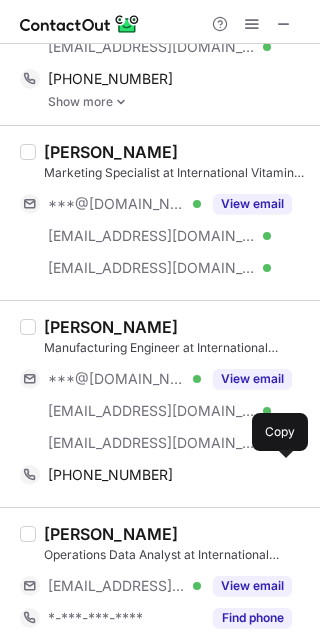 click on "[PHONE_NUMBER] Copy" at bounding box center (156, 475) 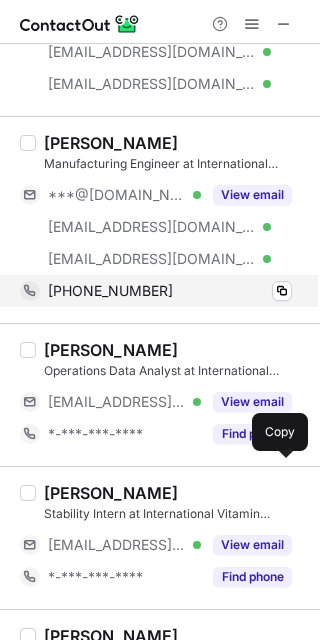 scroll, scrollTop: 1248, scrollLeft: 0, axis: vertical 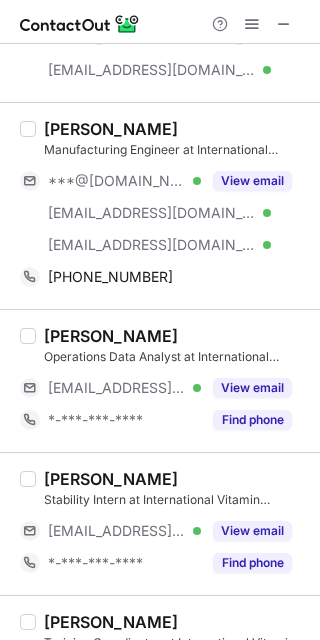 click on "[PERSON_NAME]" at bounding box center [111, 336] 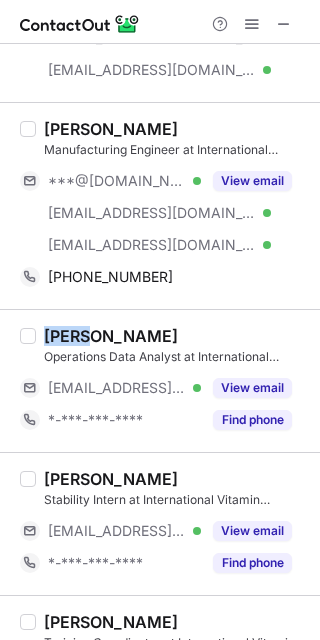 click on "[PERSON_NAME]" at bounding box center [111, 336] 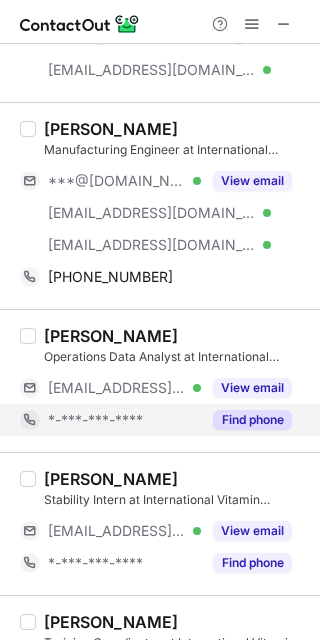 click on "Find phone" at bounding box center [246, 420] 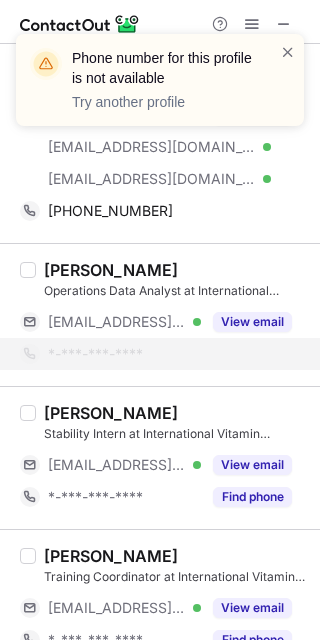scroll, scrollTop: 1322, scrollLeft: 0, axis: vertical 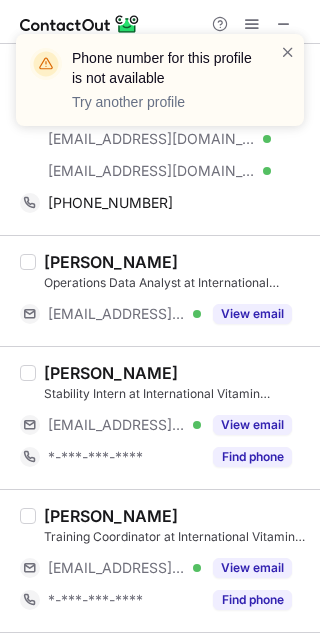 click on "[PERSON_NAME]" at bounding box center (111, 373) 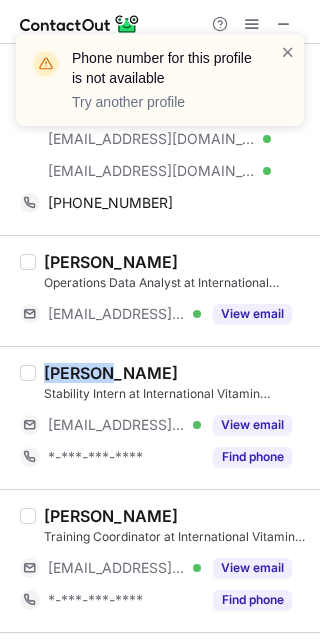 click on "[PERSON_NAME]" at bounding box center (111, 373) 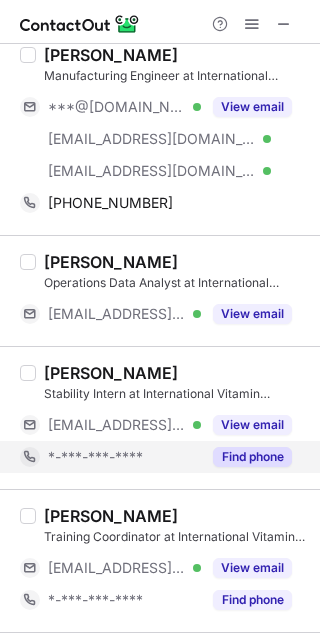 click on "*-***-***-****" at bounding box center [110, 457] 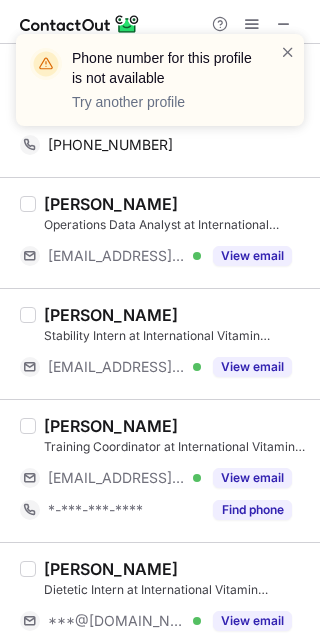 scroll, scrollTop: 1402, scrollLeft: 0, axis: vertical 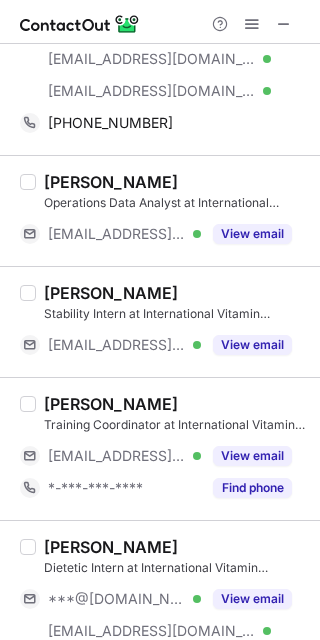 click on "[PERSON_NAME]" at bounding box center [111, 293] 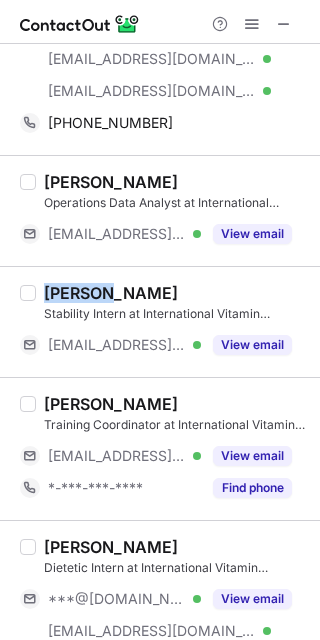 click on "[PERSON_NAME]" at bounding box center (111, 293) 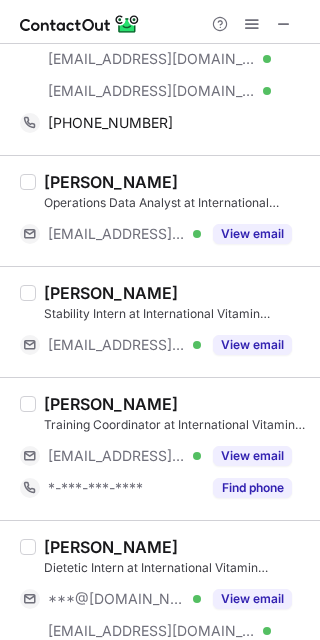click on "[PERSON_NAME]" at bounding box center [111, 404] 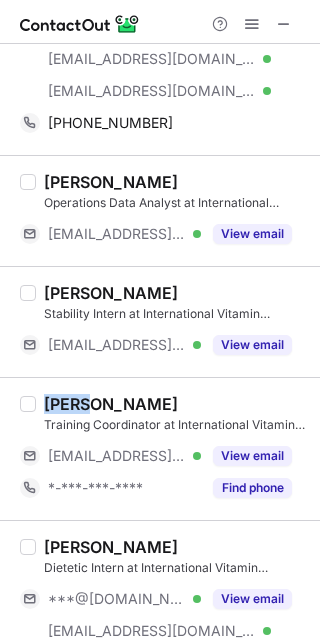 click on "[PERSON_NAME]" at bounding box center [111, 404] 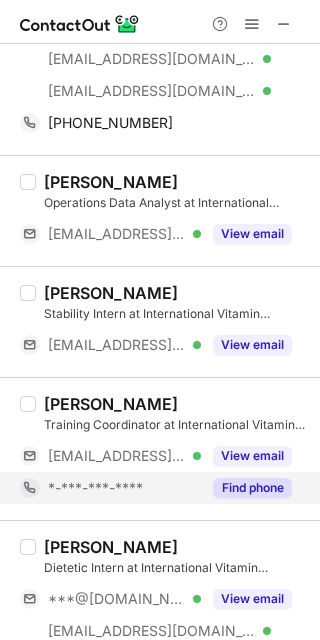 click on "*-***-***-****" at bounding box center (95, 488) 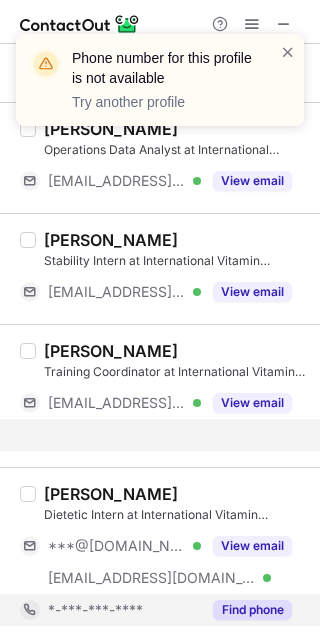 scroll, scrollTop: 1423, scrollLeft: 0, axis: vertical 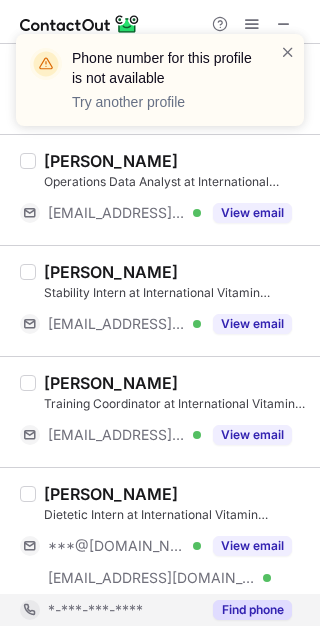 click on "*-***-***-****" at bounding box center (110, 610) 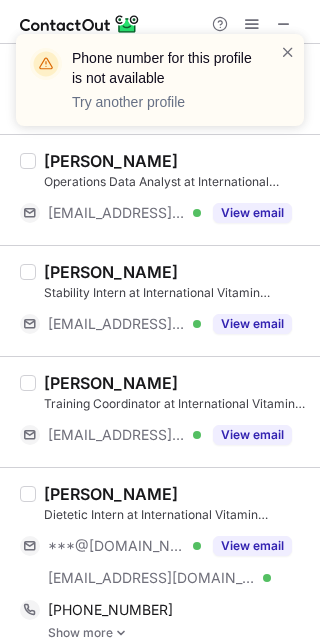 scroll, scrollTop: 1437, scrollLeft: 0, axis: vertical 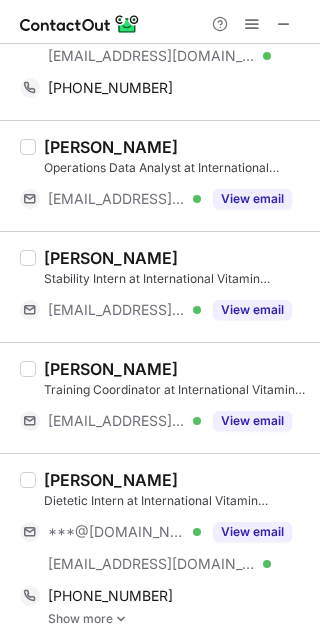 click on "[PERSON_NAME]" at bounding box center (111, 480) 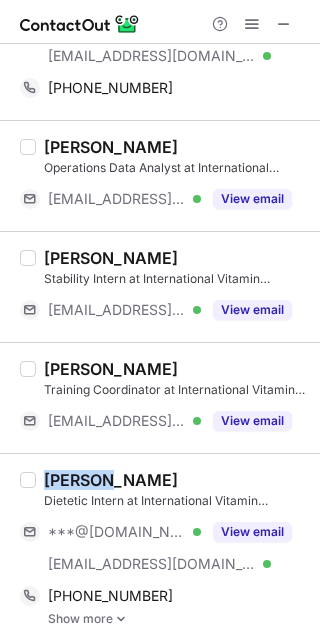 click on "[PERSON_NAME]" at bounding box center (111, 480) 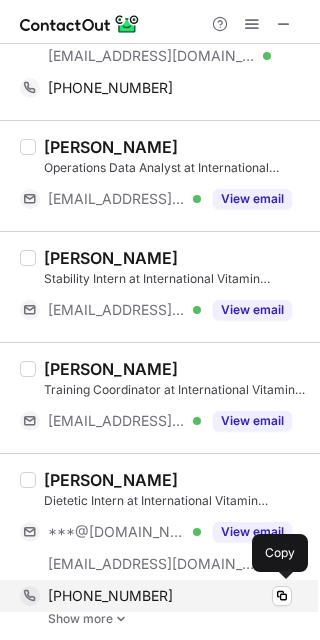 click on "[PHONE_NUMBER]" at bounding box center (110, 596) 